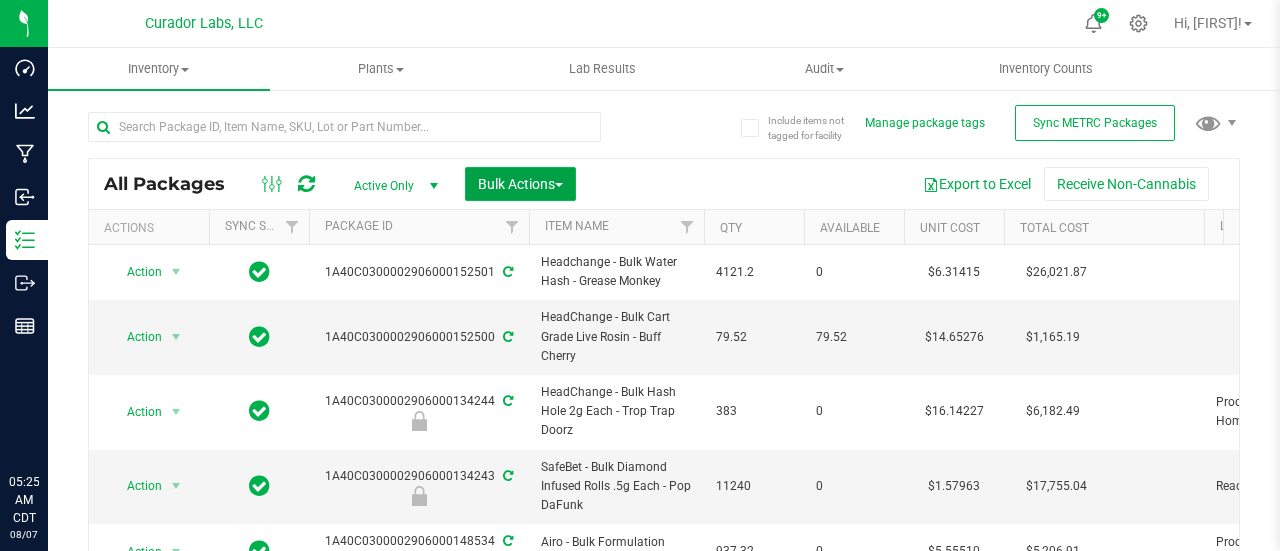 click on "Bulk Actions" at bounding box center [520, 184] 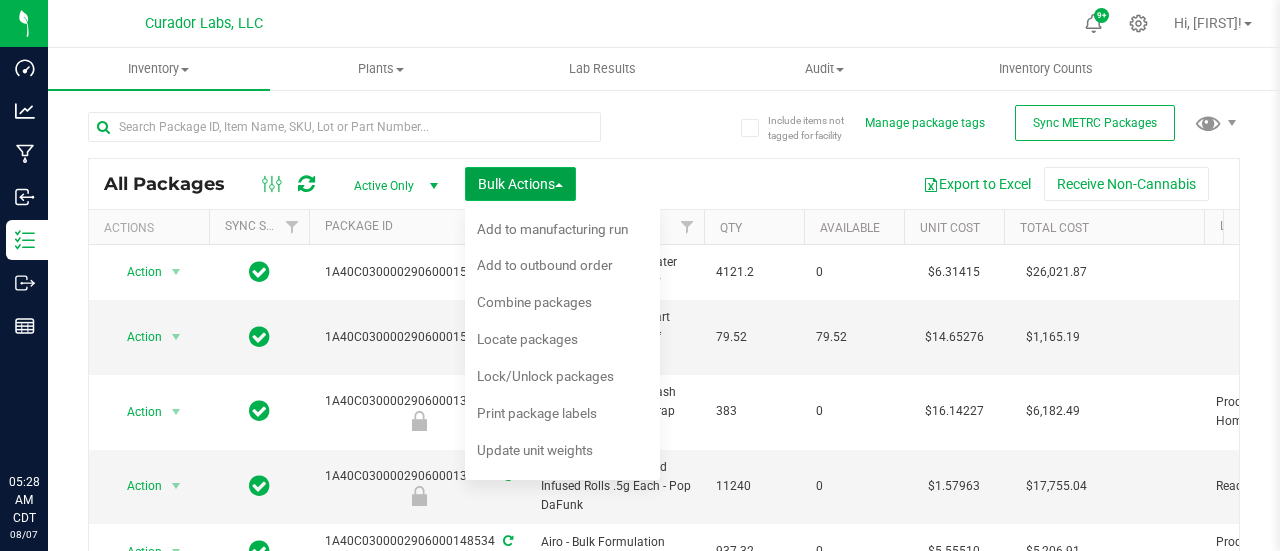 scroll, scrollTop: 0, scrollLeft: 0, axis: both 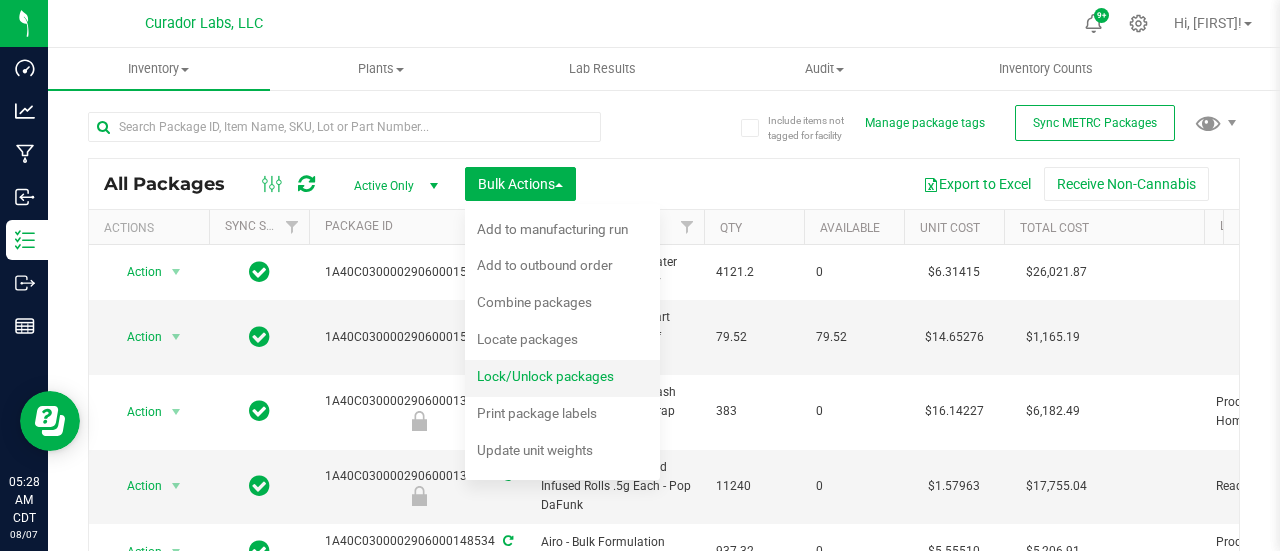 click on "Lock/Unlock packages" at bounding box center [545, 376] 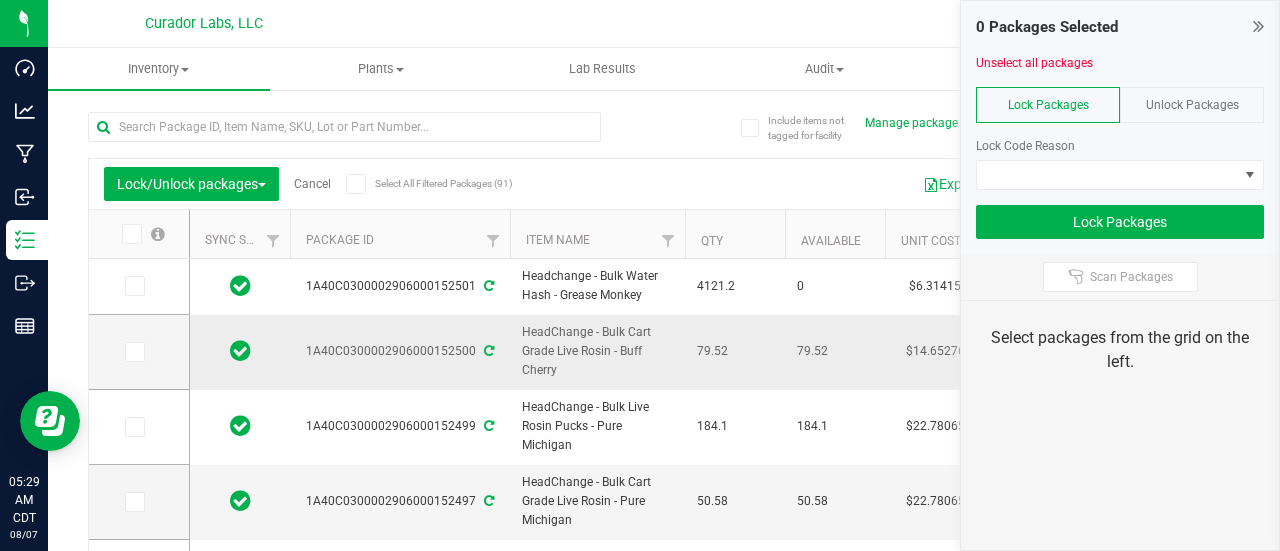 scroll, scrollTop: 148, scrollLeft: 0, axis: vertical 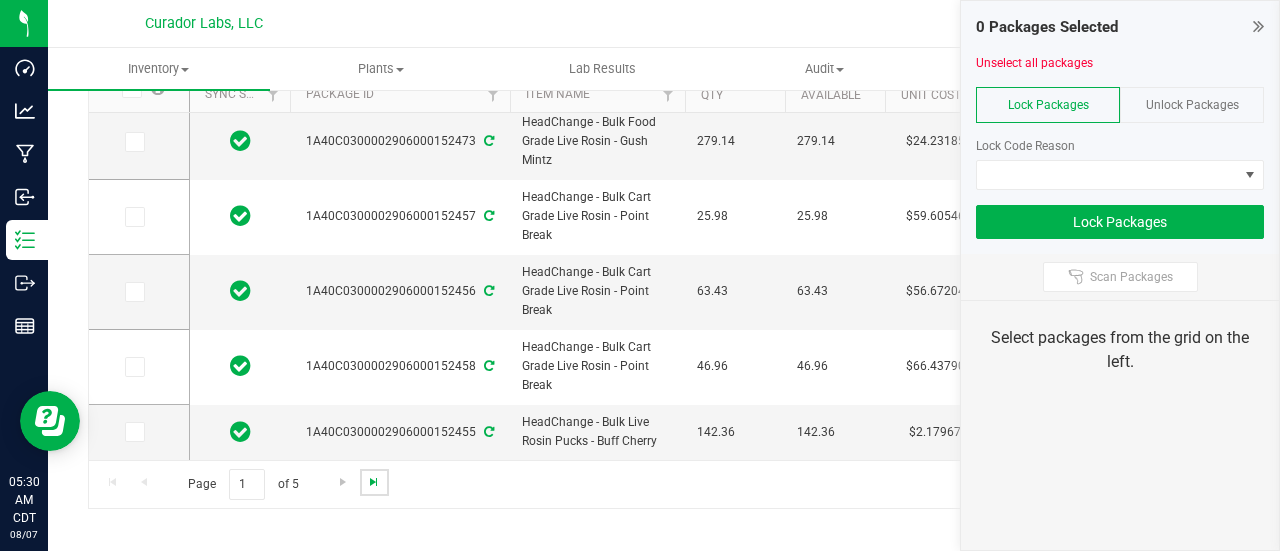 click at bounding box center (374, 482) 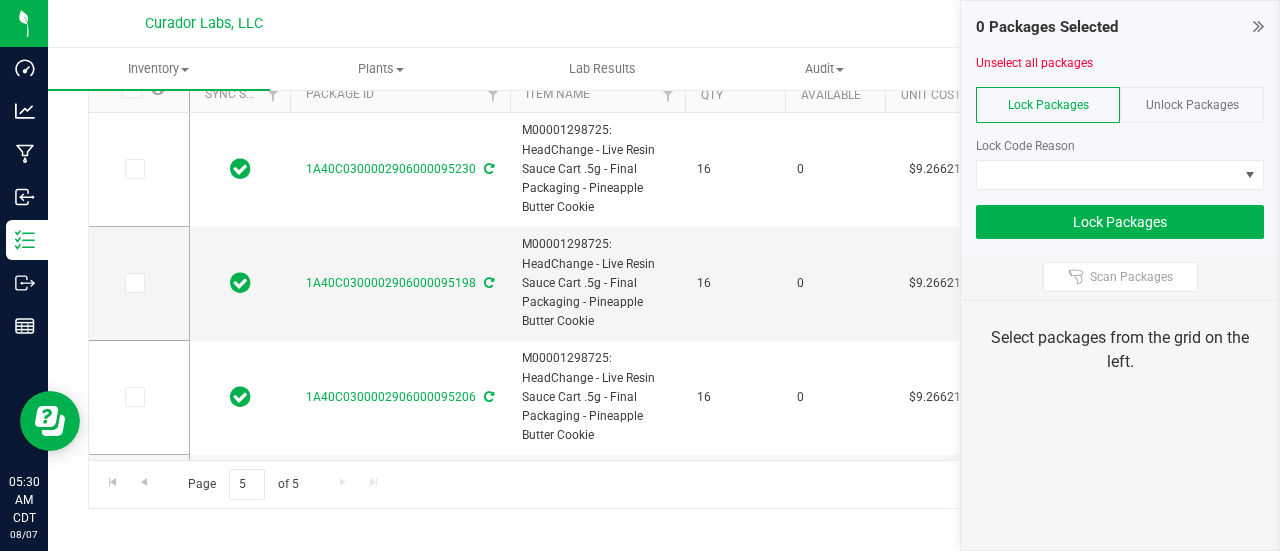 click on "Page 5 of 5 81 - 91 of 91 items" at bounding box center (664, 484) 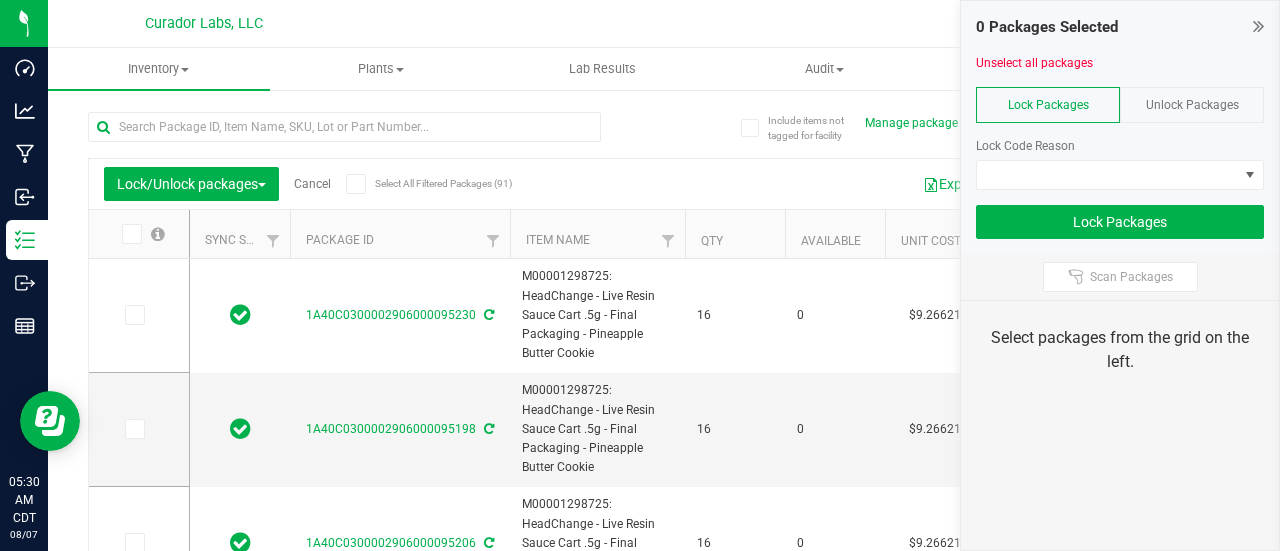 click on "Cancel" at bounding box center [312, 184] 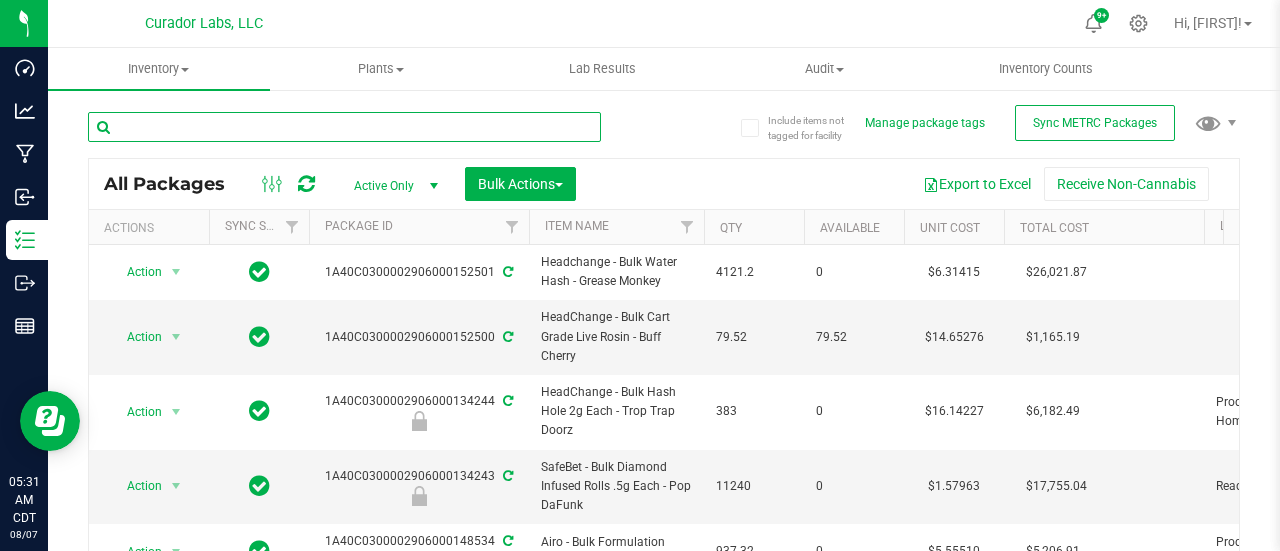 click at bounding box center [344, 127] 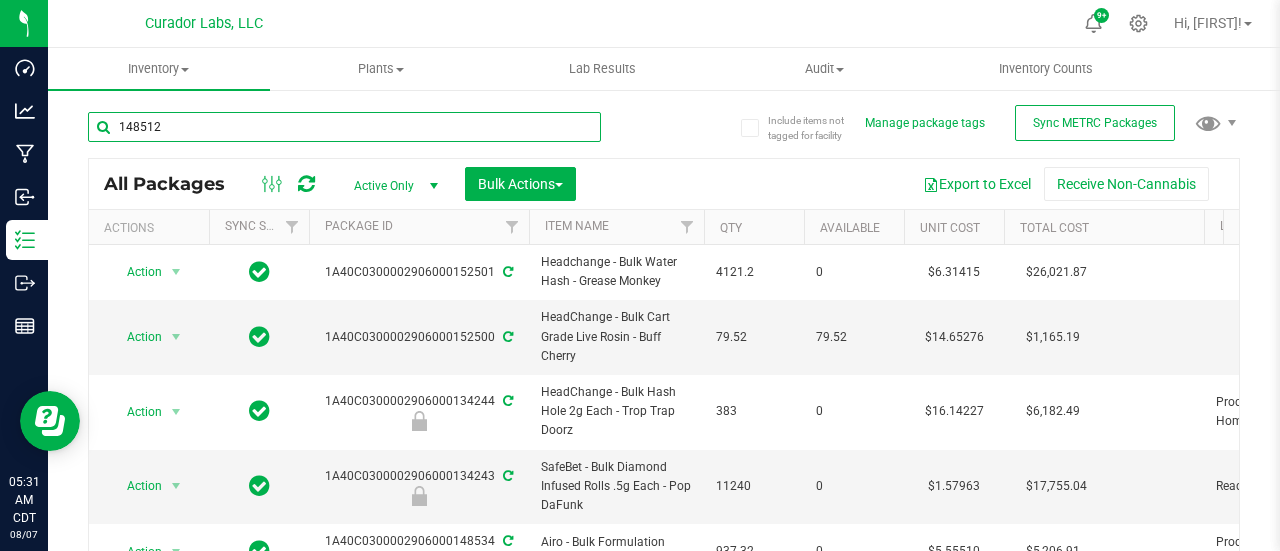 type on "148512" 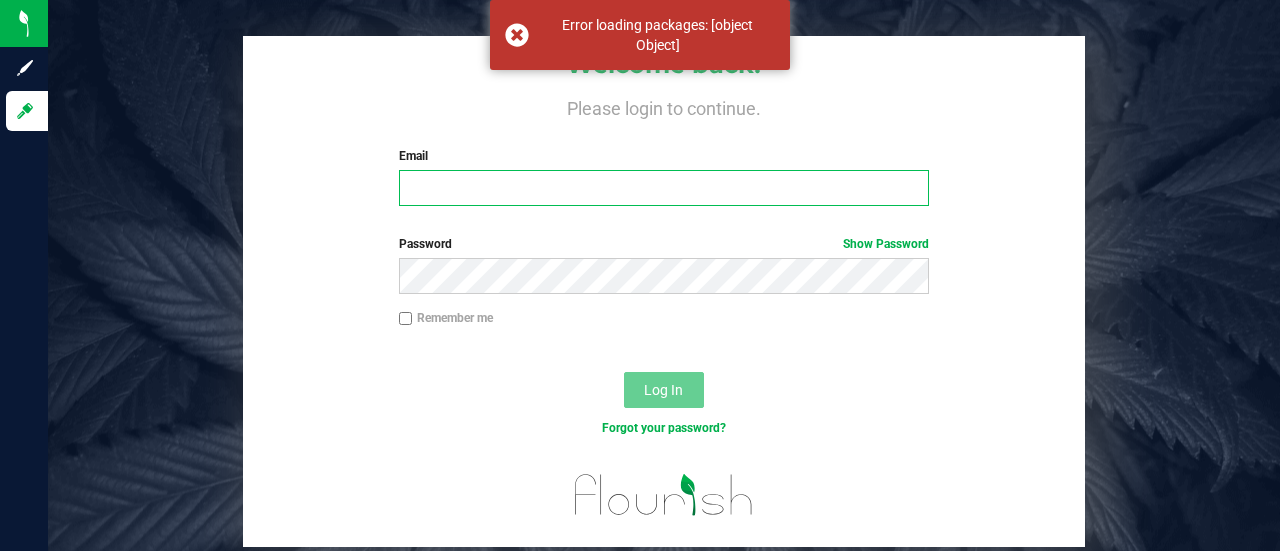 type on "kaleb@[EXAMPLE.COM]" 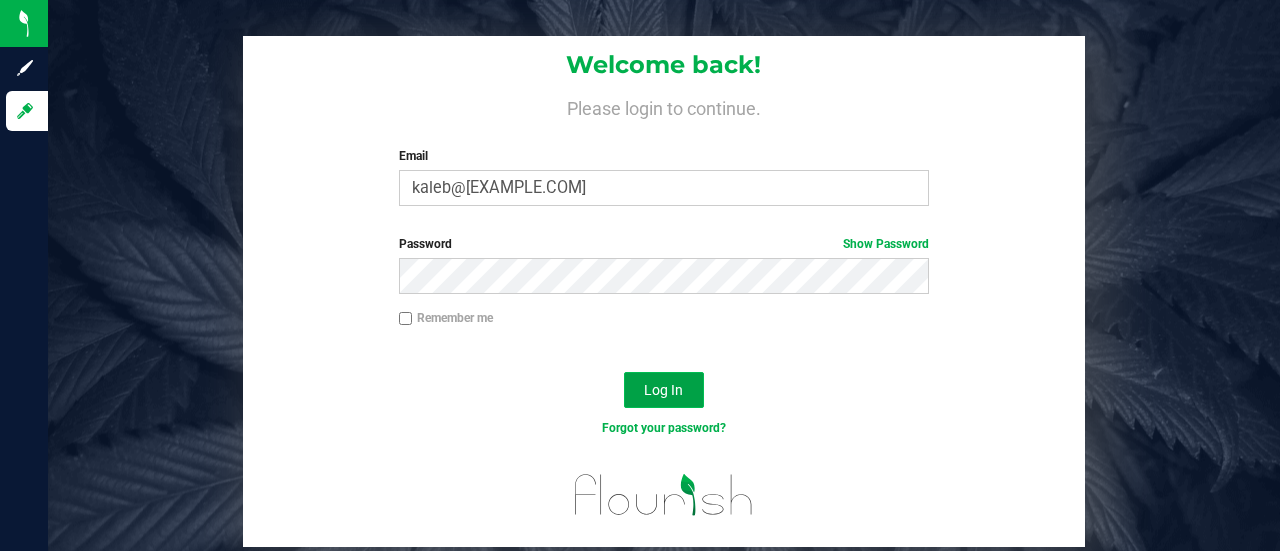 click on "Log In" at bounding box center (663, 390) 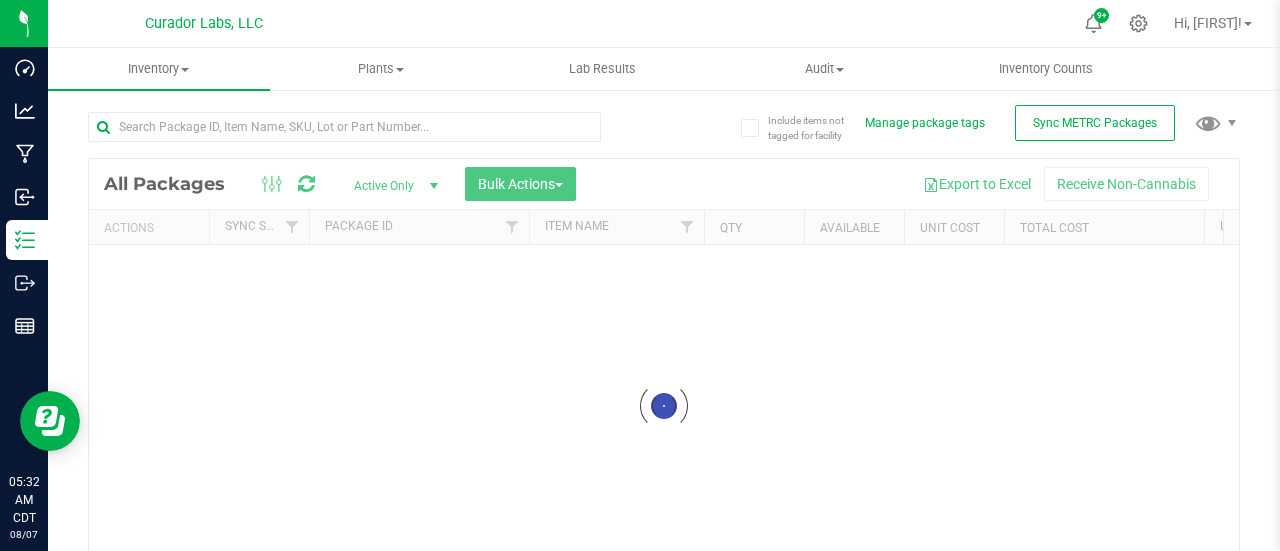 scroll, scrollTop: 0, scrollLeft: 0, axis: both 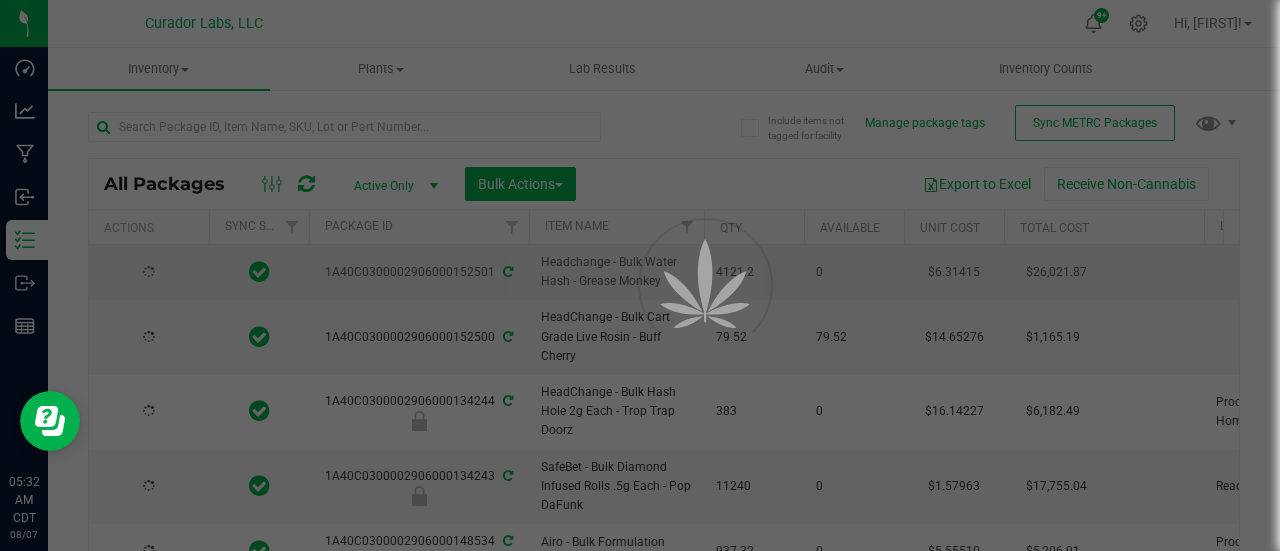 type on "2026-08-06" 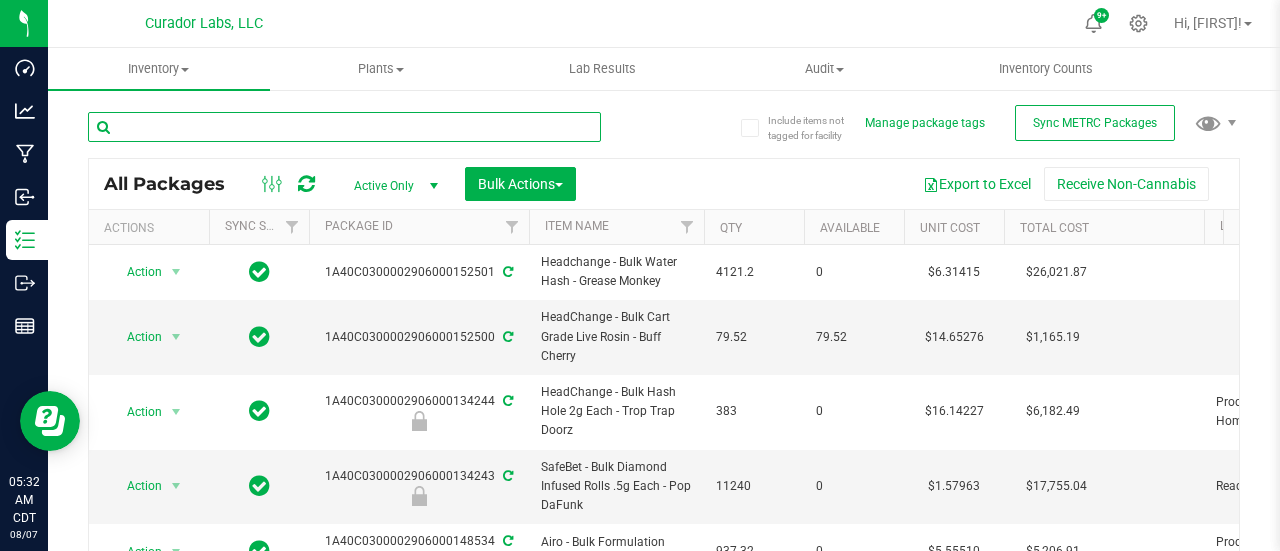 click at bounding box center [344, 127] 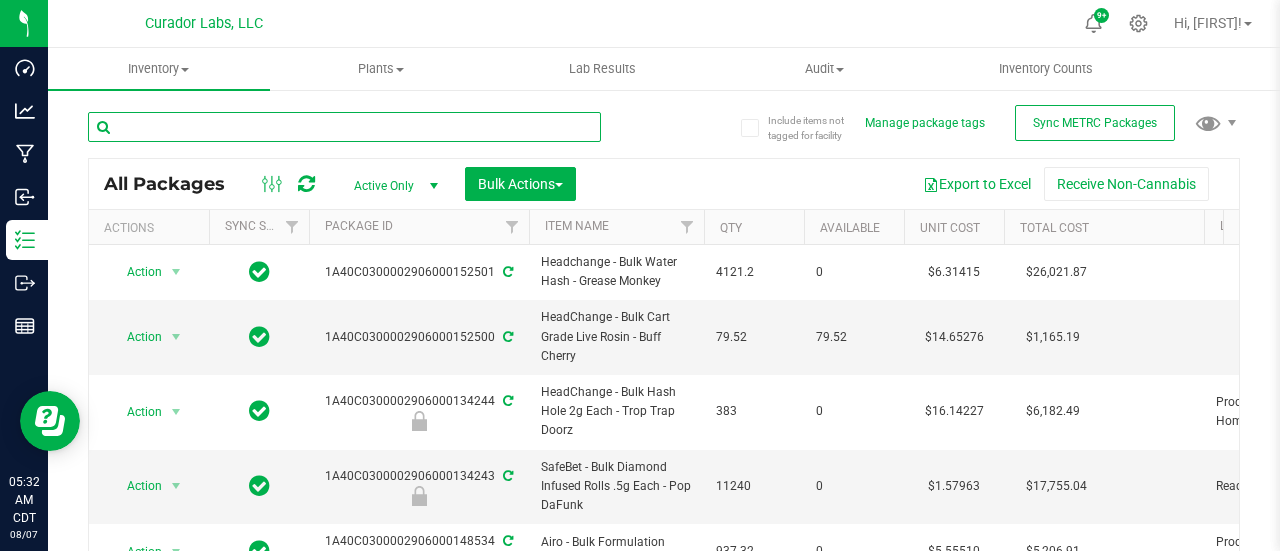 paste on "148512" 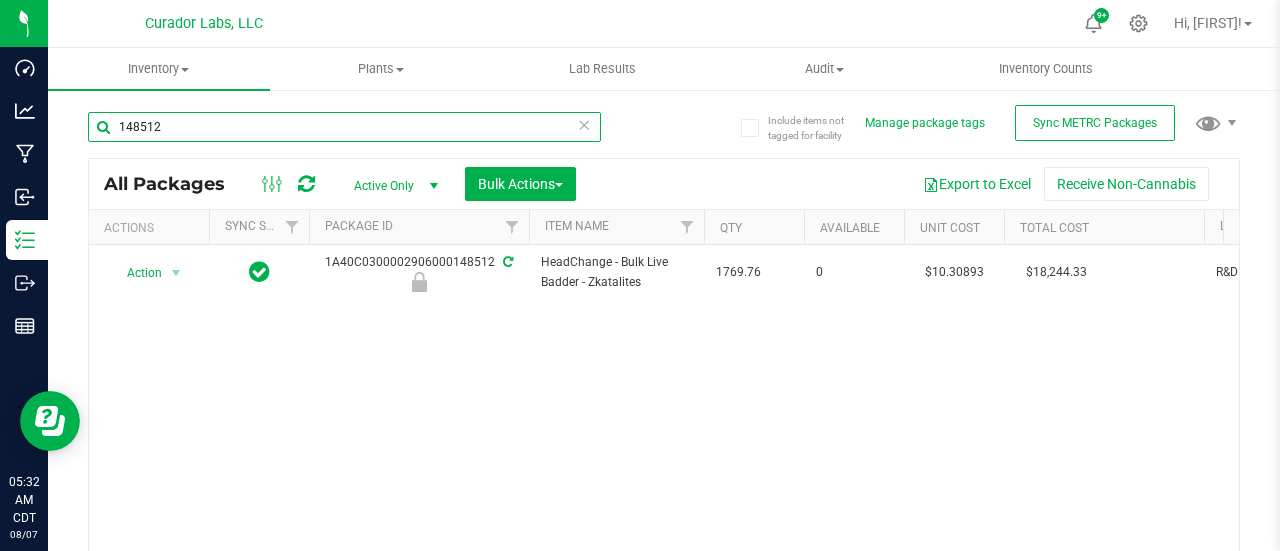 scroll, scrollTop: 0, scrollLeft: 282, axis: horizontal 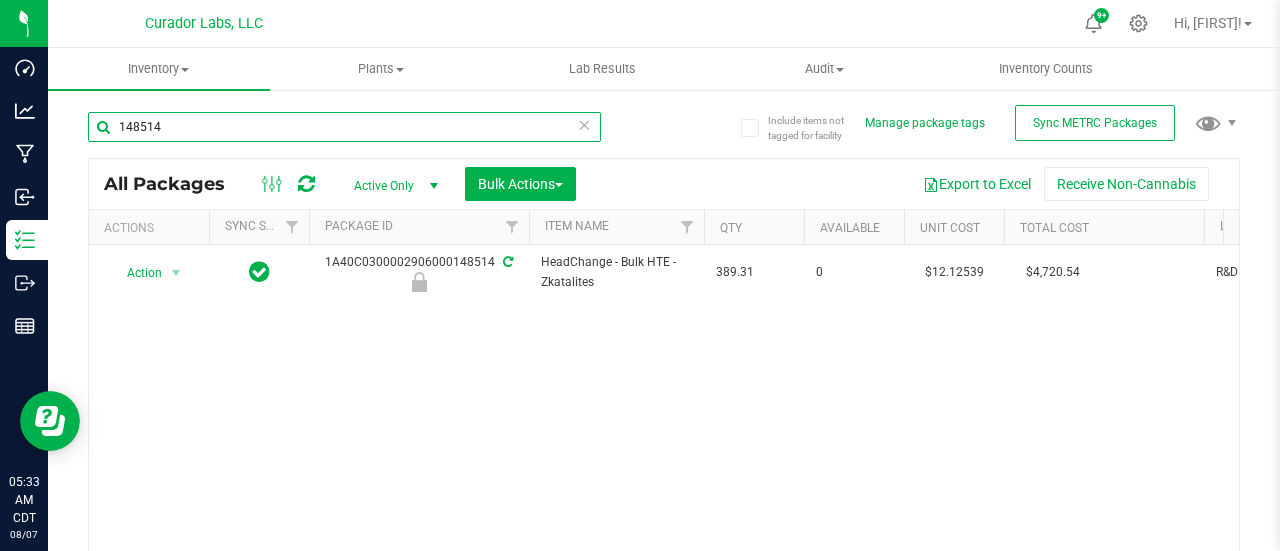 click on "148514" at bounding box center [344, 127] 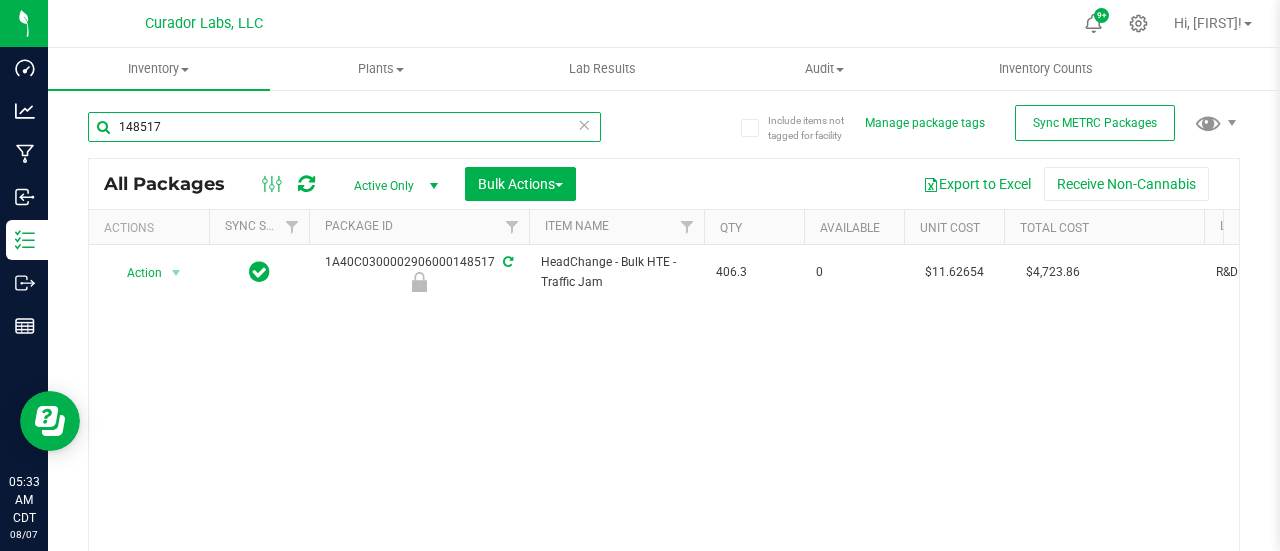 scroll, scrollTop: 0, scrollLeft: 270, axis: horizontal 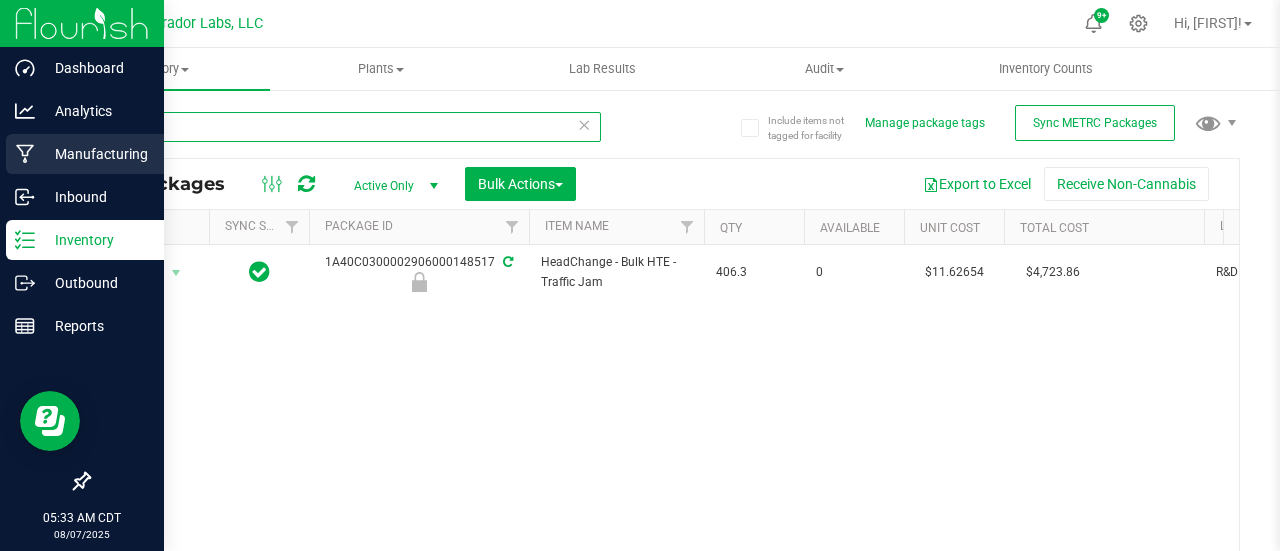 drag, startPoint x: 235, startPoint y: 133, endPoint x: 37, endPoint y: 138, distance: 198.06313 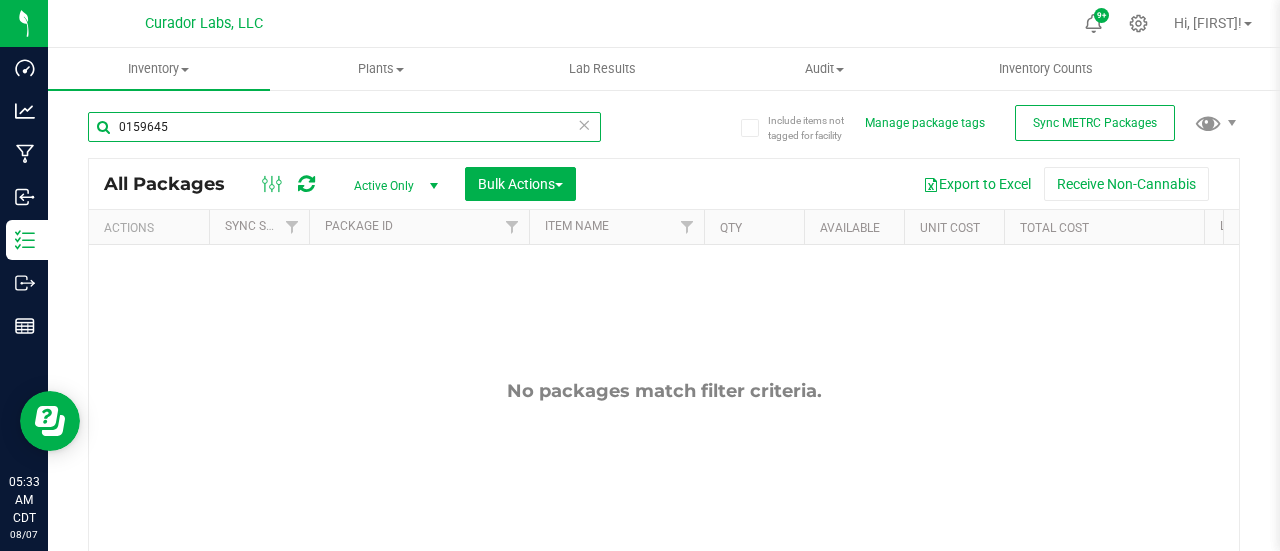 click on "0159645" at bounding box center (344, 127) 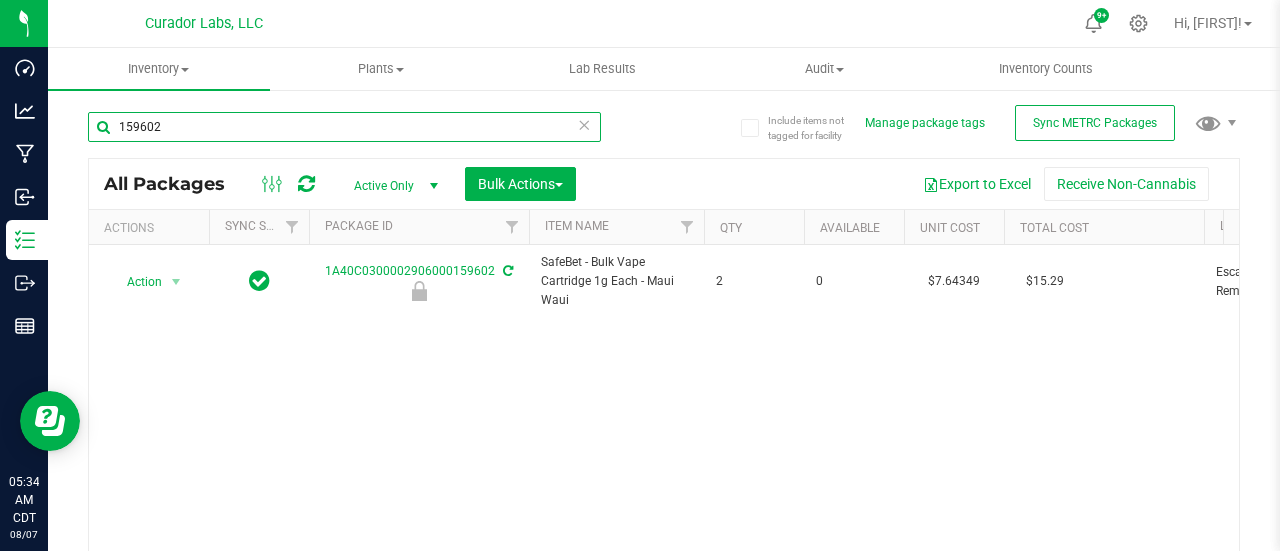 scroll, scrollTop: 0, scrollLeft: 153, axis: horizontal 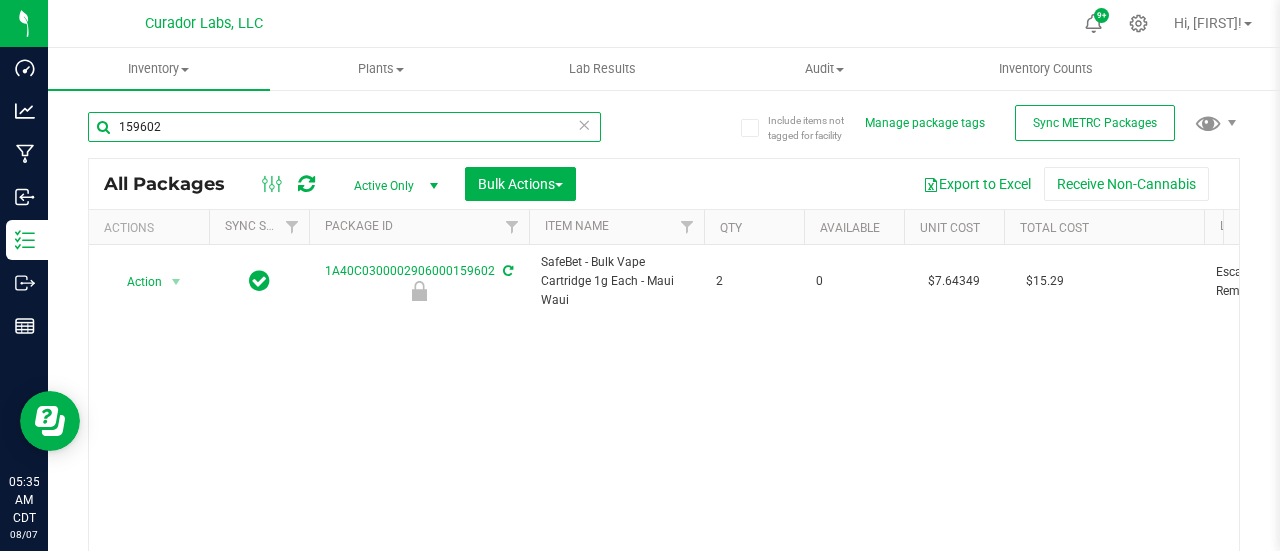 click on "159602" at bounding box center [344, 127] 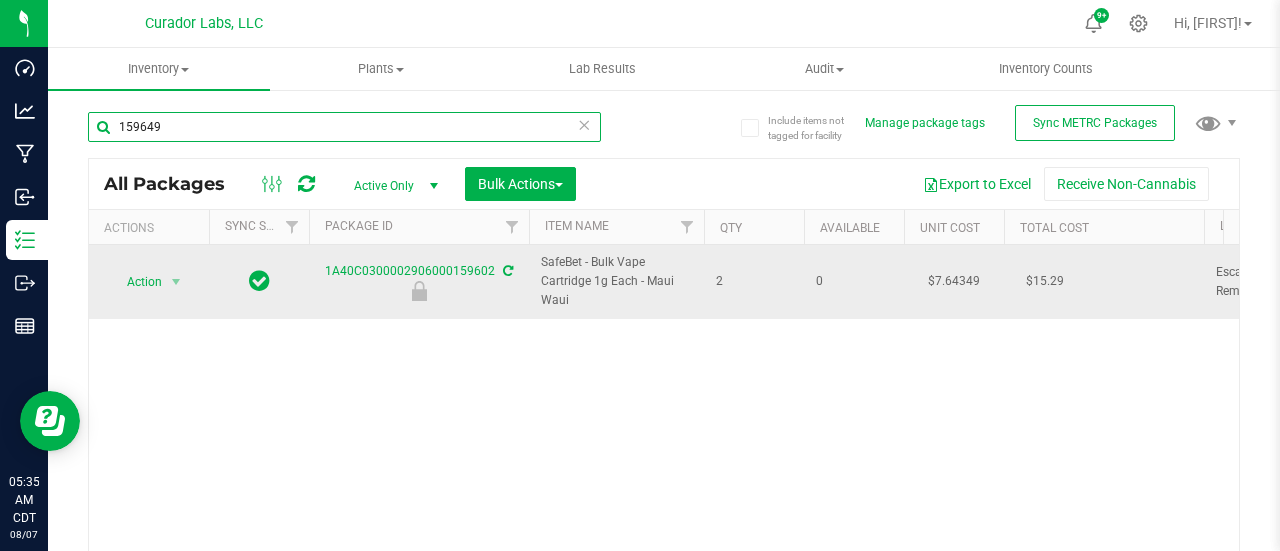 scroll, scrollTop: 0, scrollLeft: 288, axis: horizontal 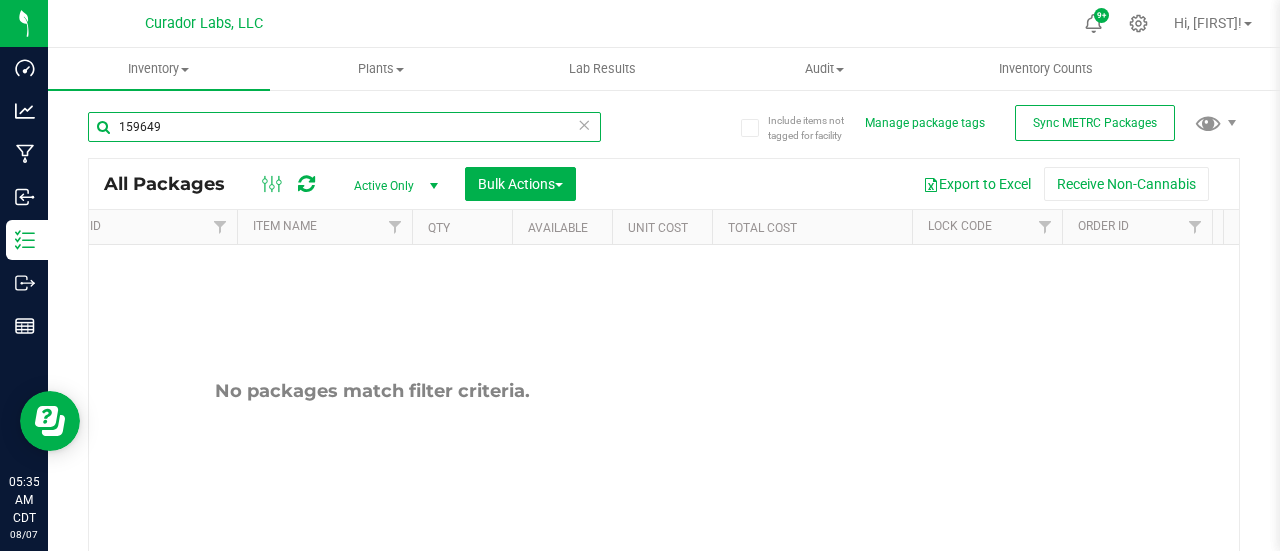 click on "159649" at bounding box center (344, 127) 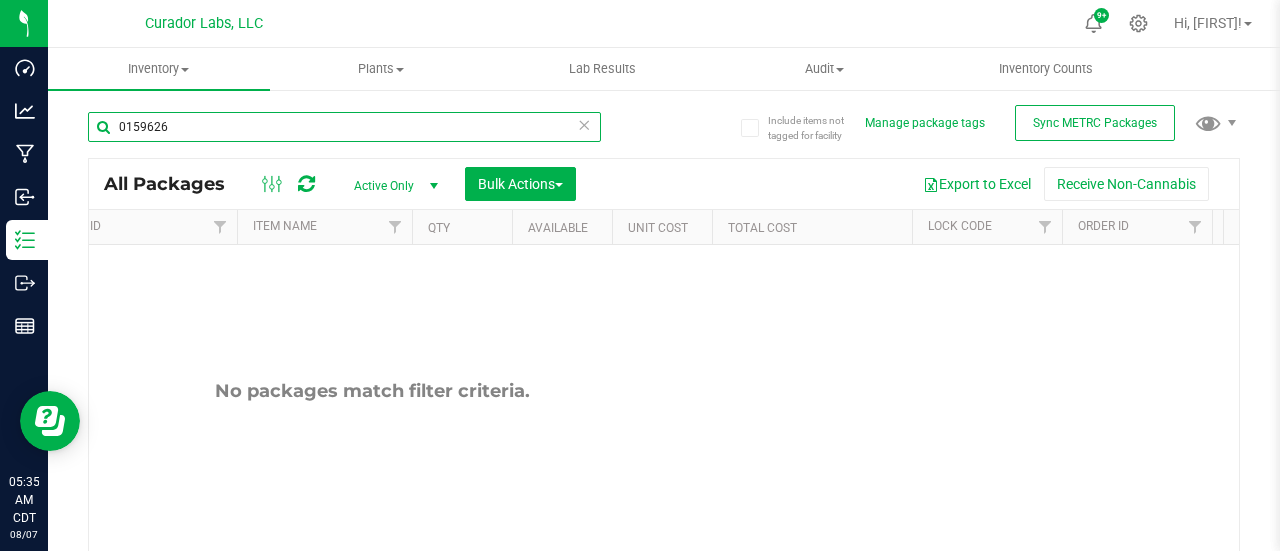 scroll, scrollTop: 0, scrollLeft: 0, axis: both 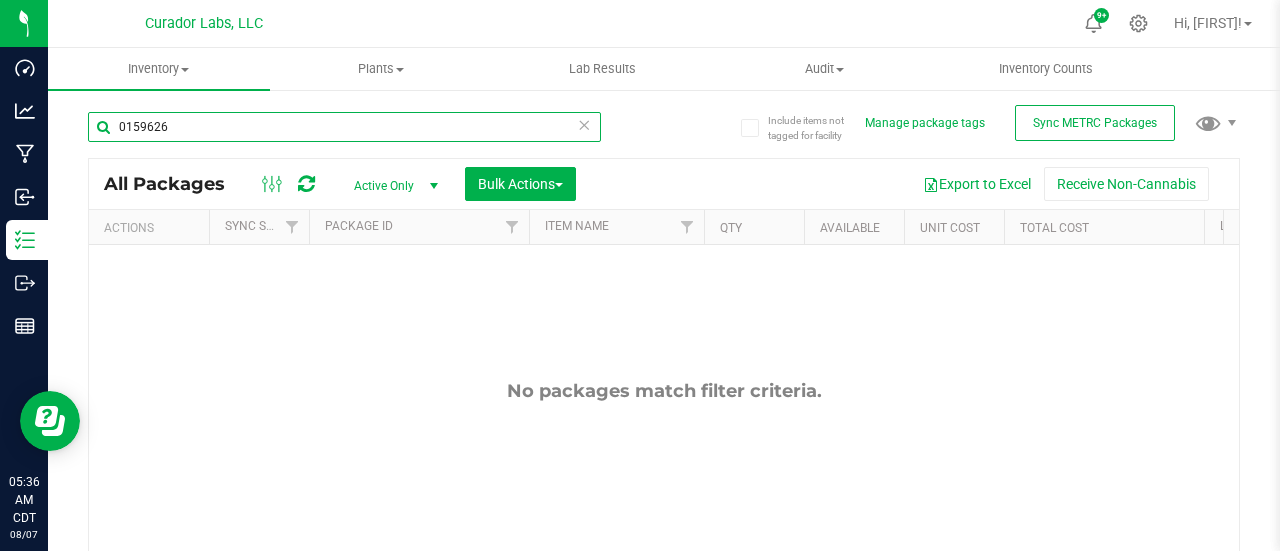 click on "0159626" at bounding box center [344, 127] 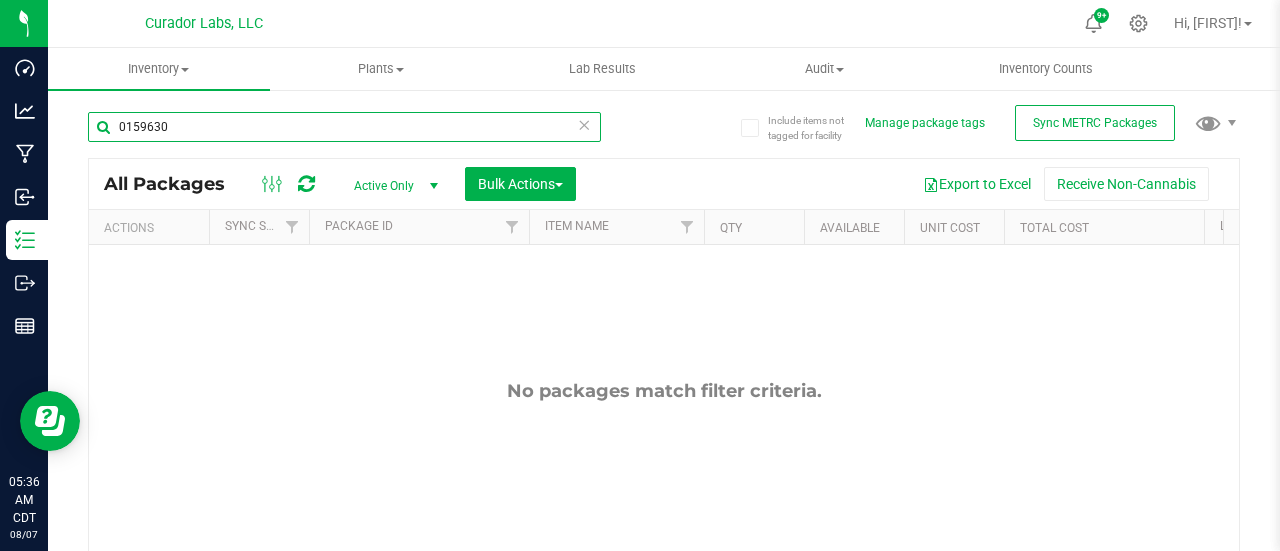 click on "0159630" at bounding box center (344, 127) 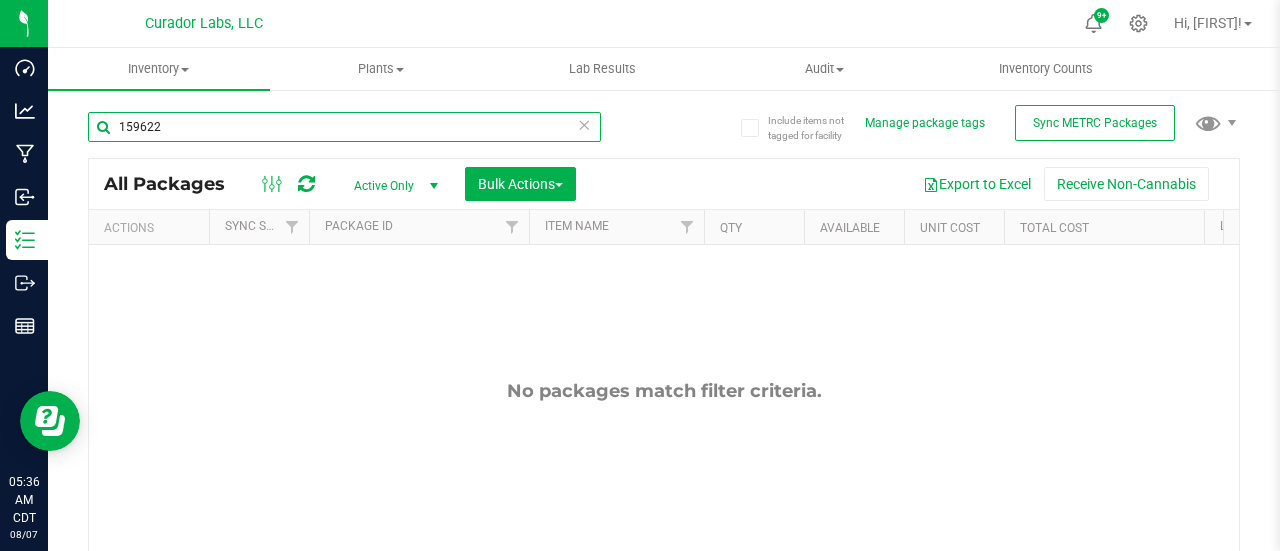 type on "159622" 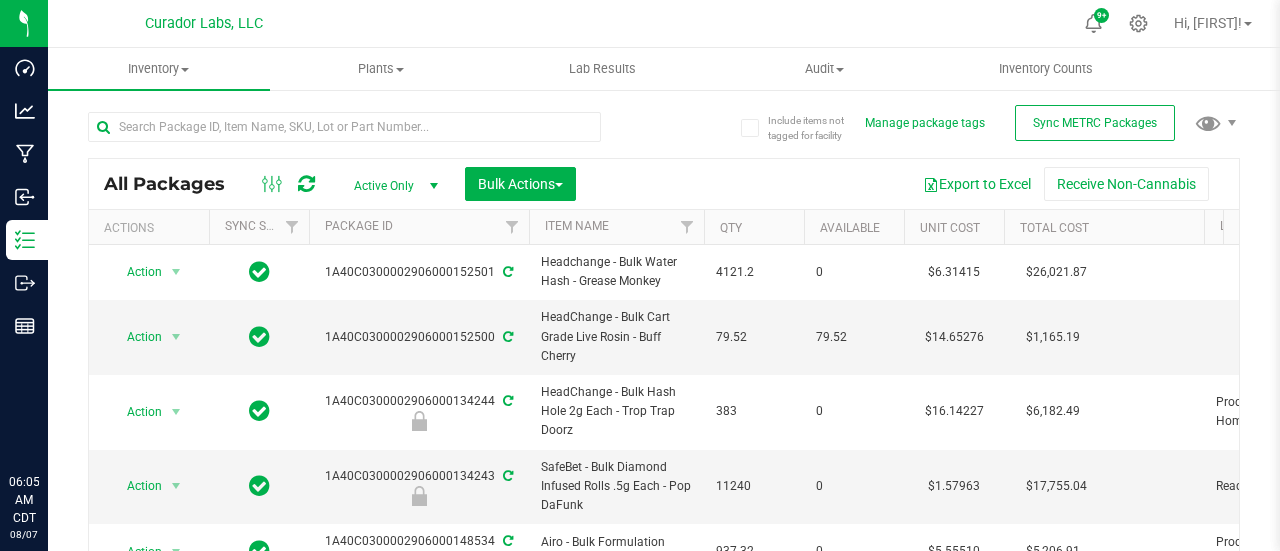 scroll, scrollTop: 0, scrollLeft: 0, axis: both 